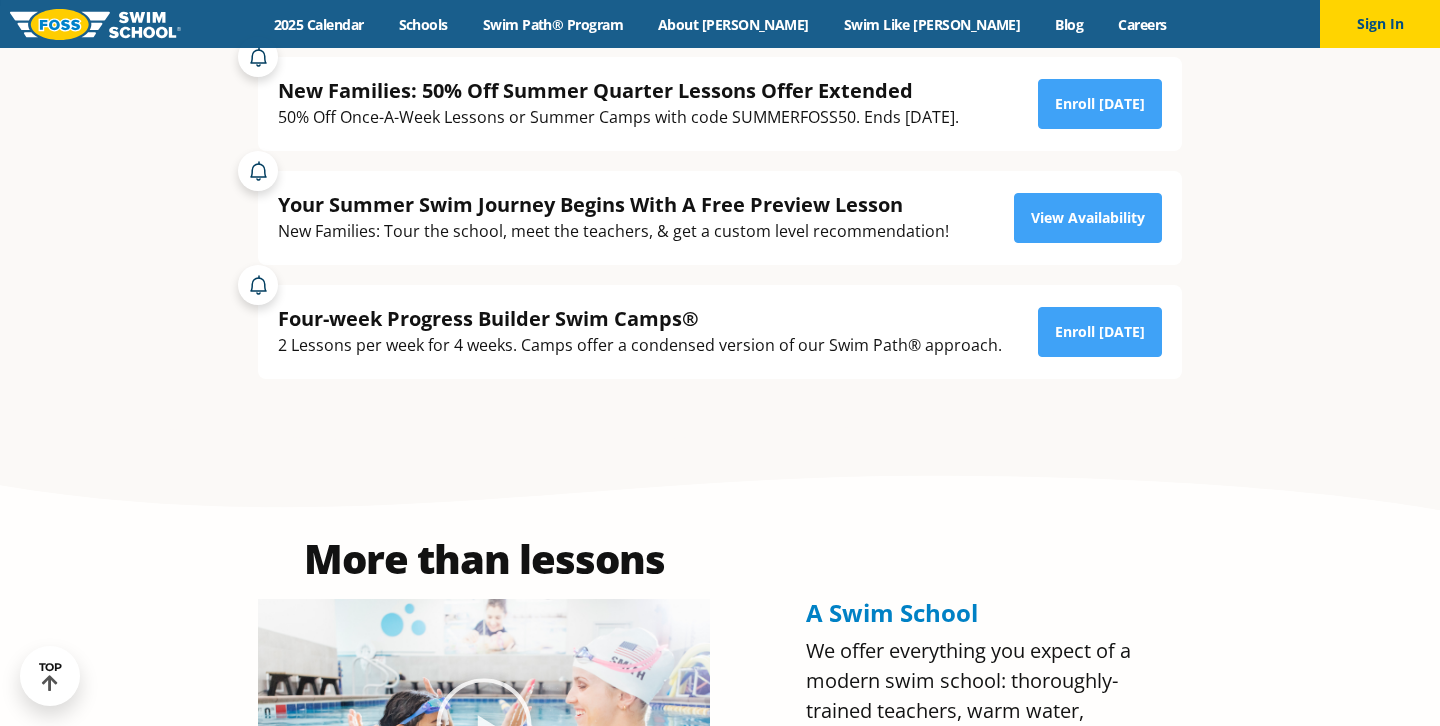 scroll, scrollTop: 0, scrollLeft: 0, axis: both 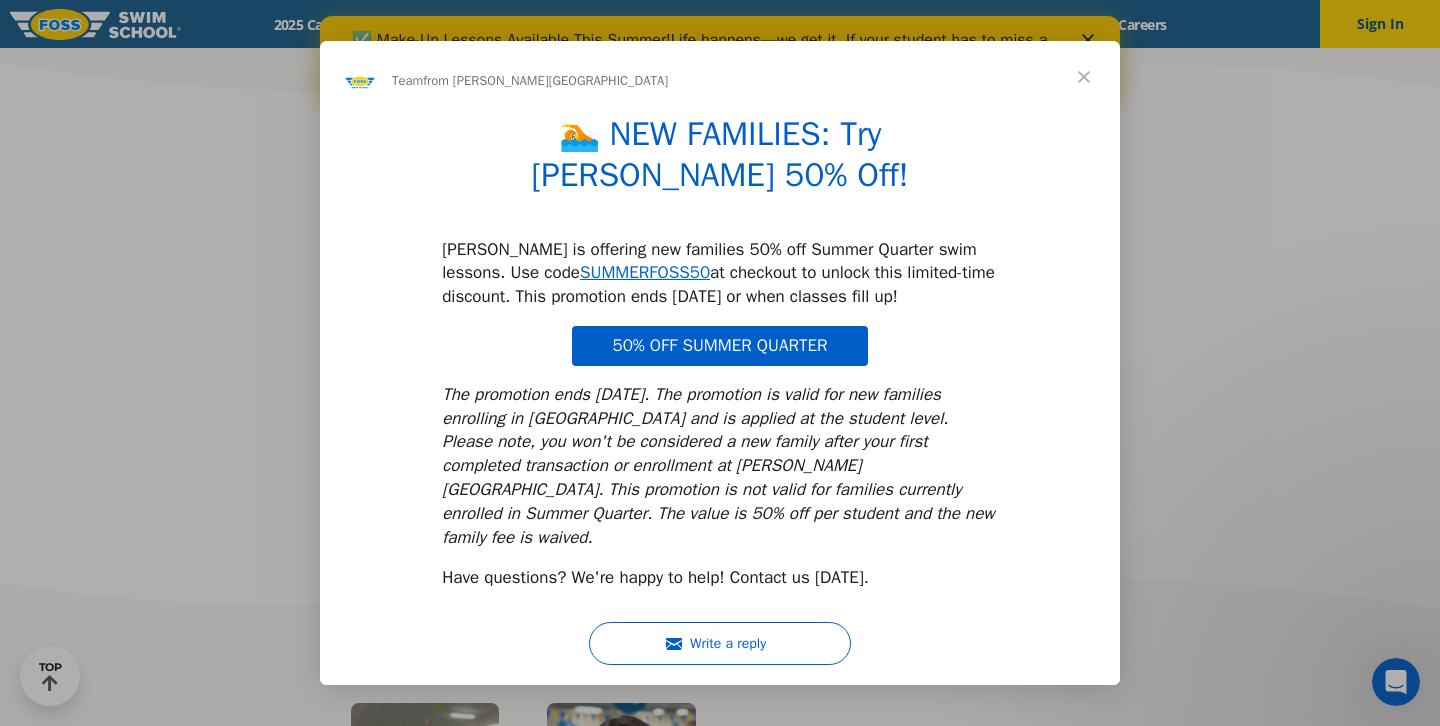 click at bounding box center [720, 363] 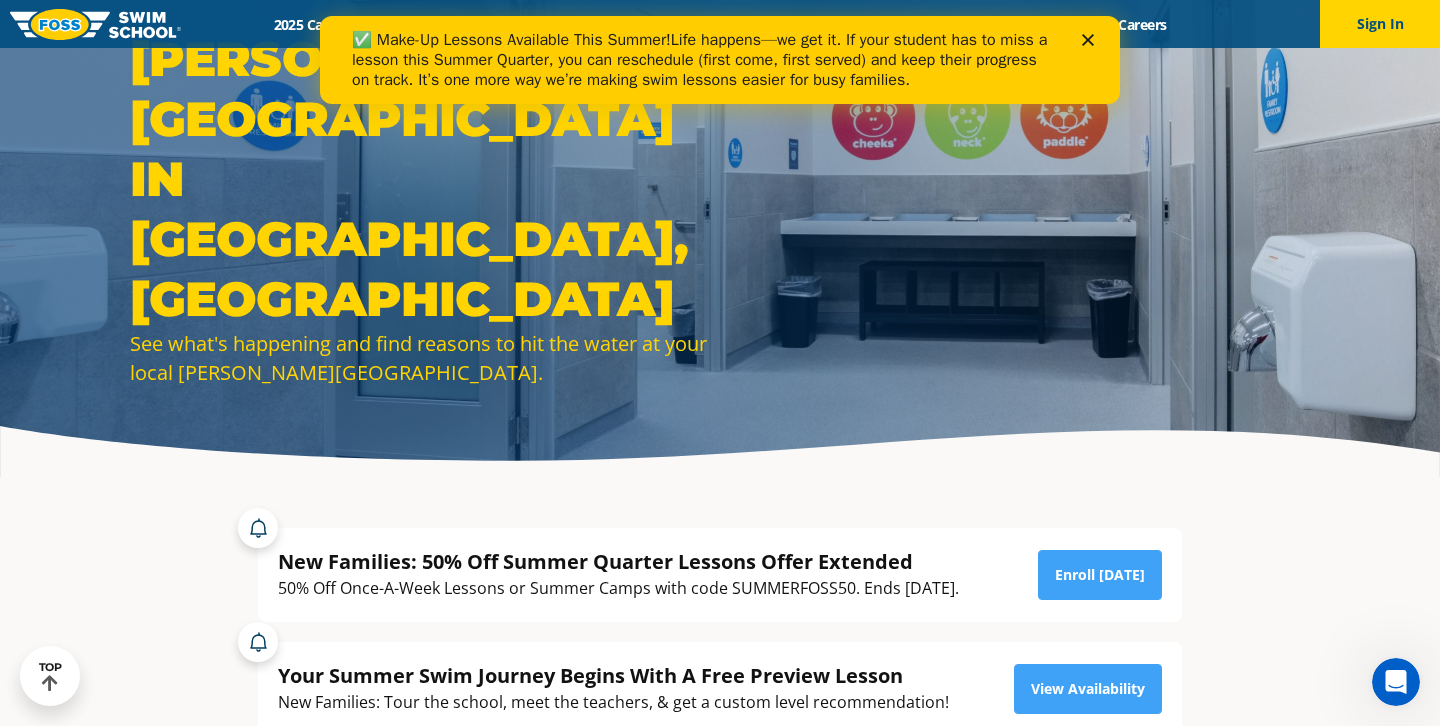 scroll, scrollTop: 0, scrollLeft: 0, axis: both 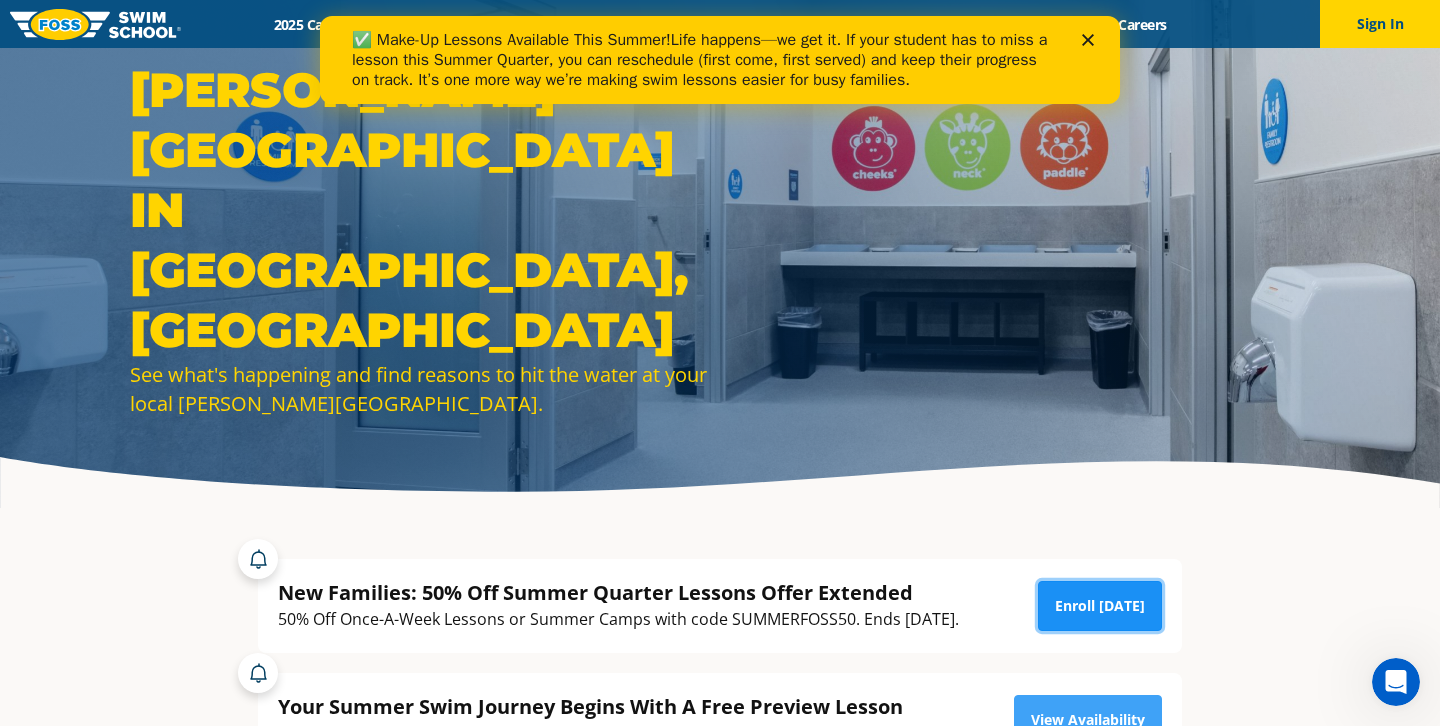click on "Enroll [DATE]" at bounding box center [1100, 606] 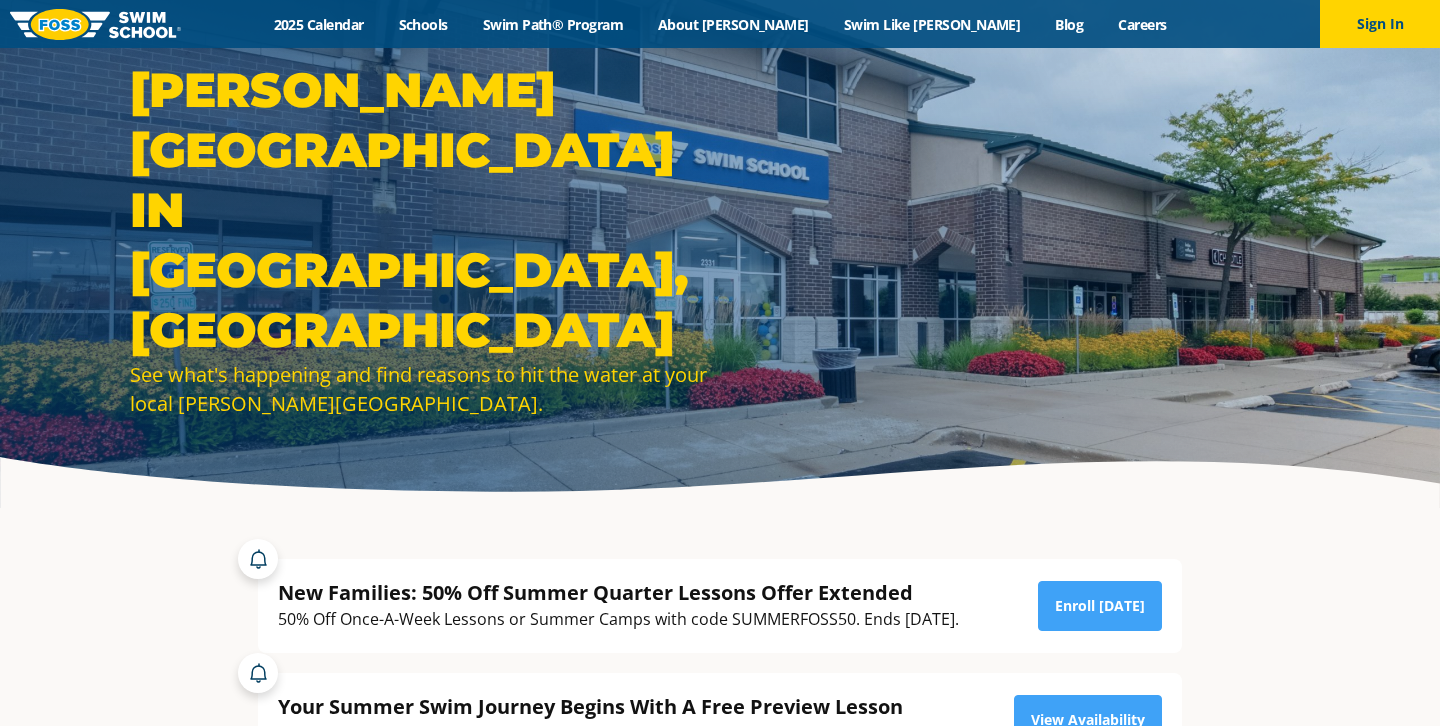 scroll, scrollTop: 0, scrollLeft: 0, axis: both 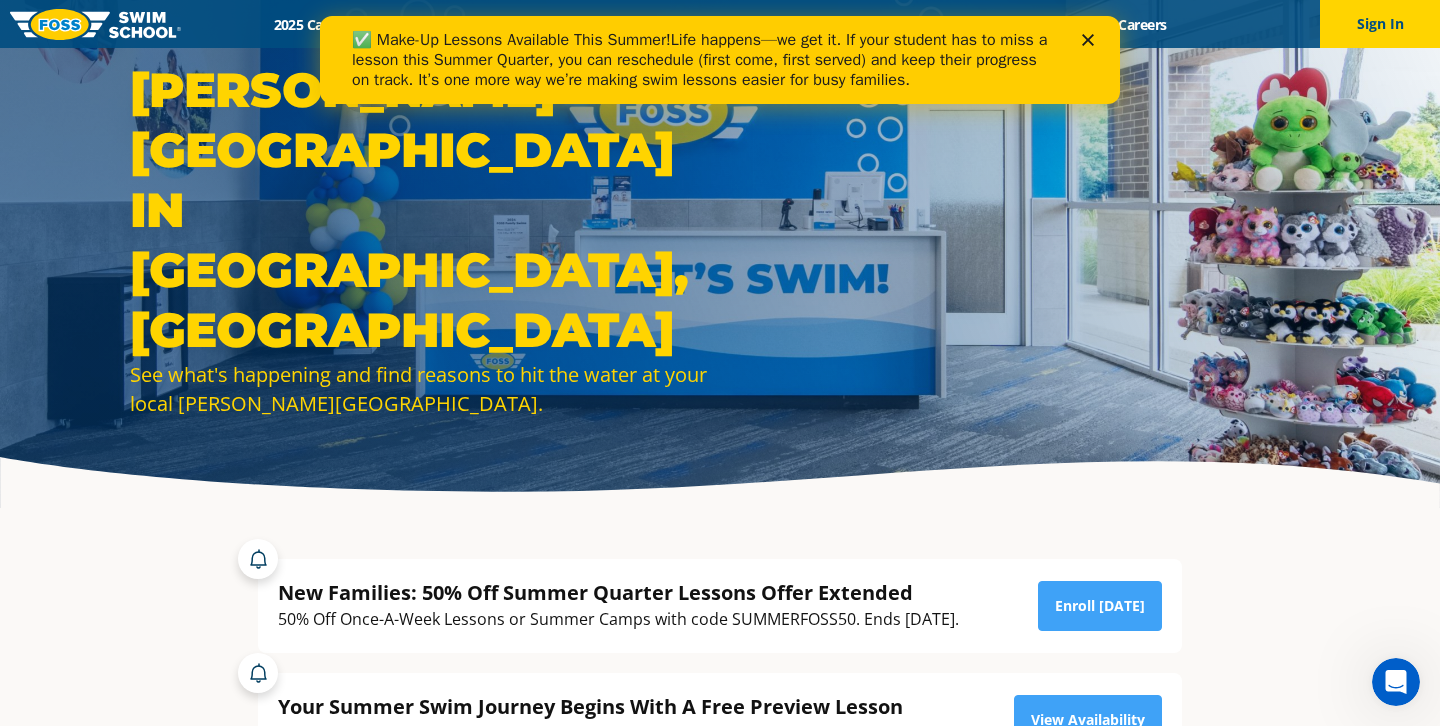 click 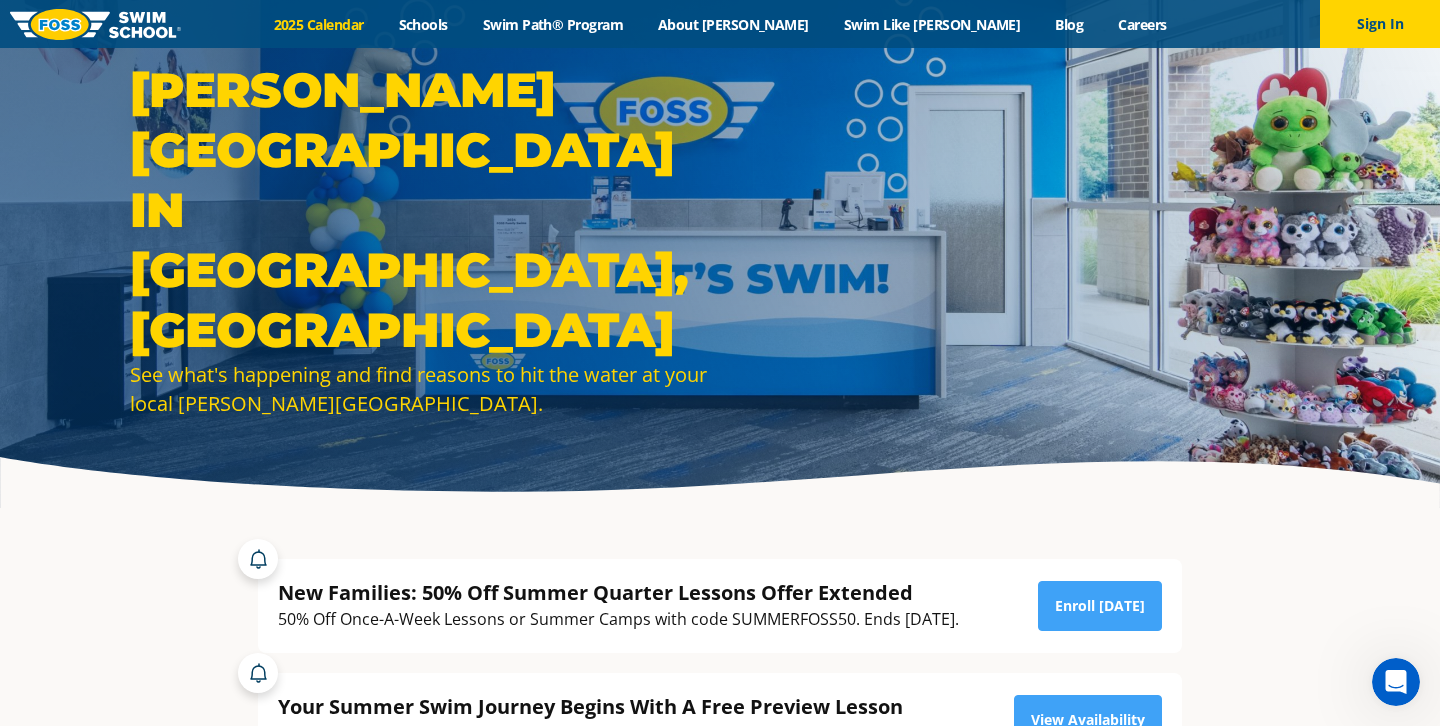 click on "2025 Calendar" at bounding box center (318, 24) 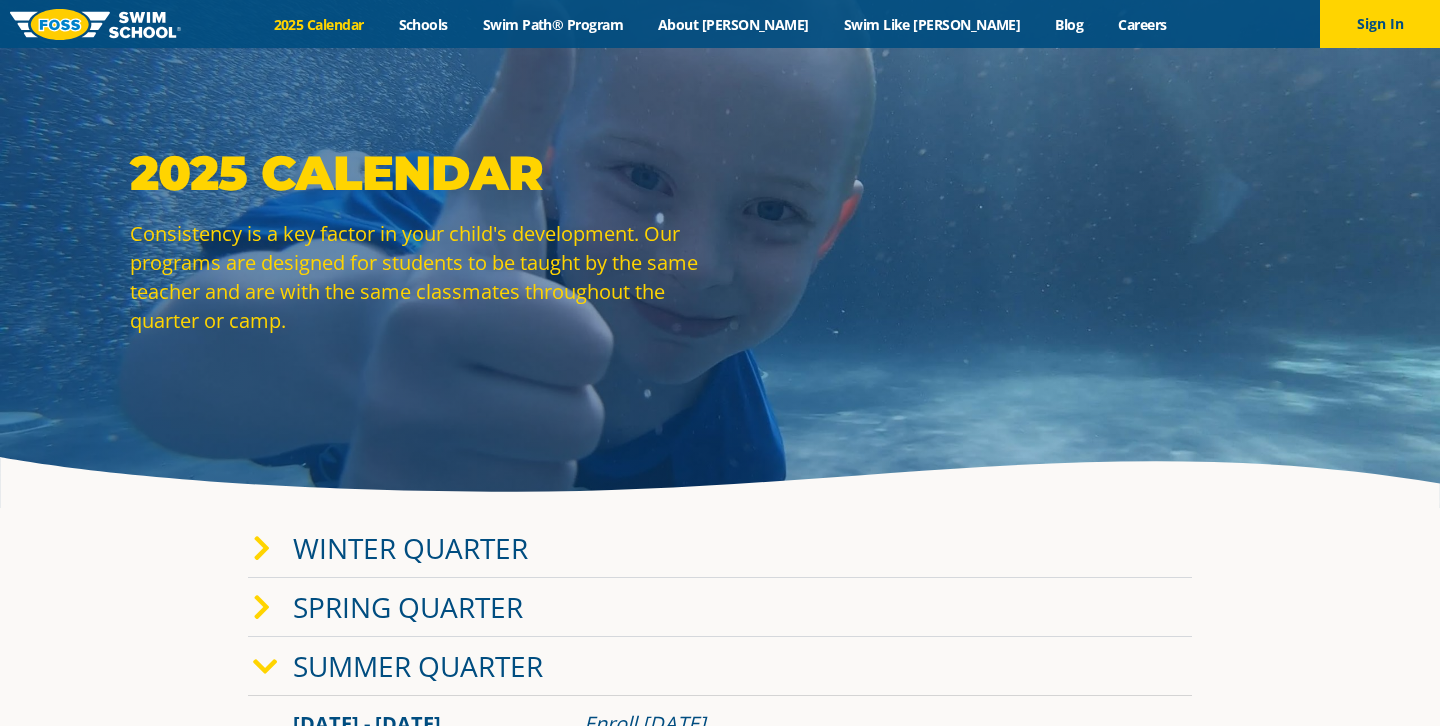 scroll, scrollTop: 0, scrollLeft: 0, axis: both 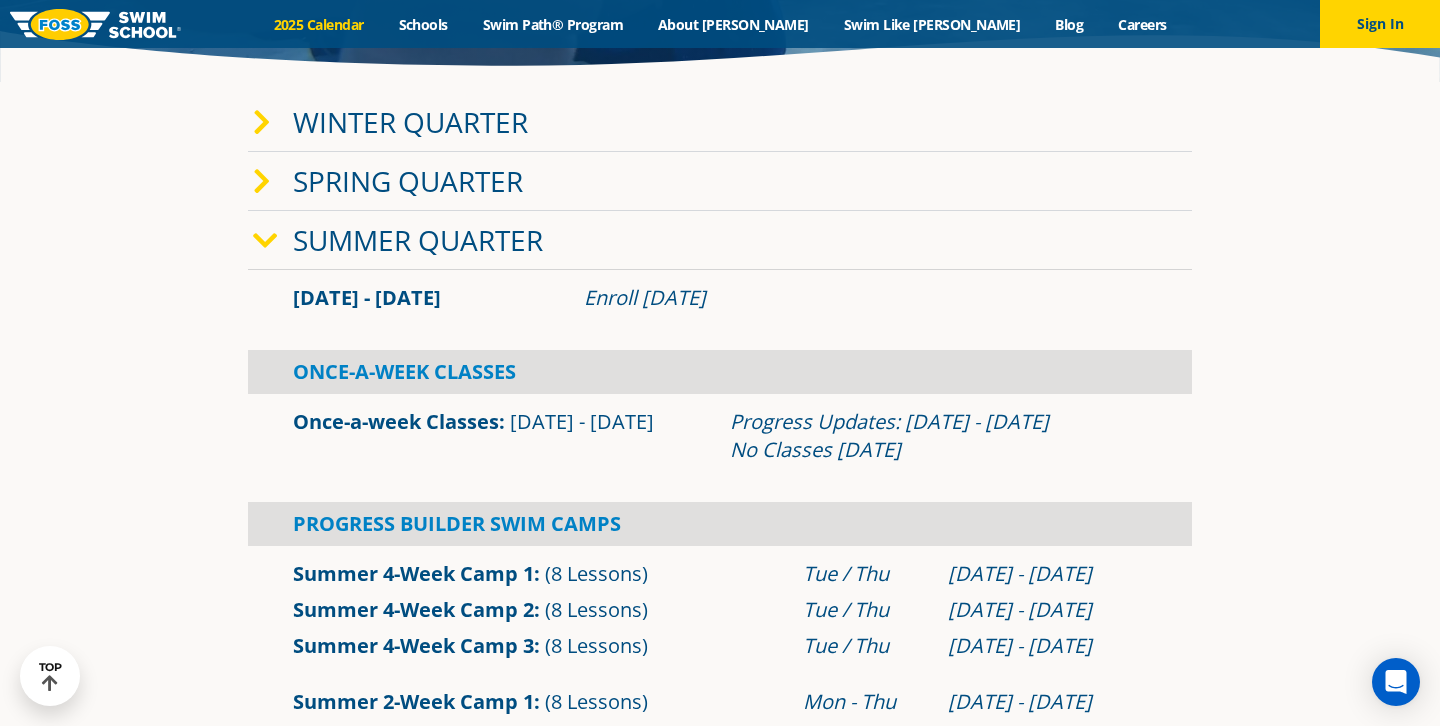 click on "Summer Quarter" at bounding box center [418, 240] 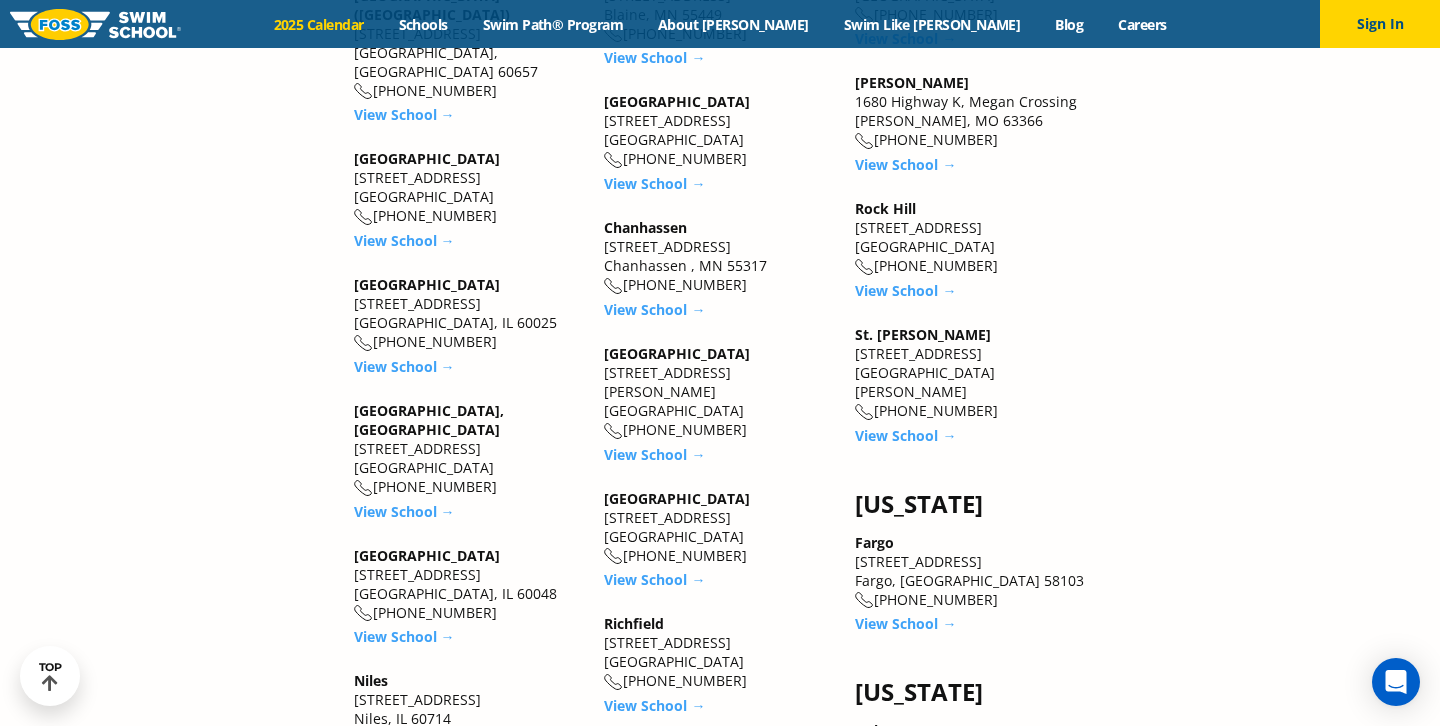 scroll, scrollTop: 1647, scrollLeft: 0, axis: vertical 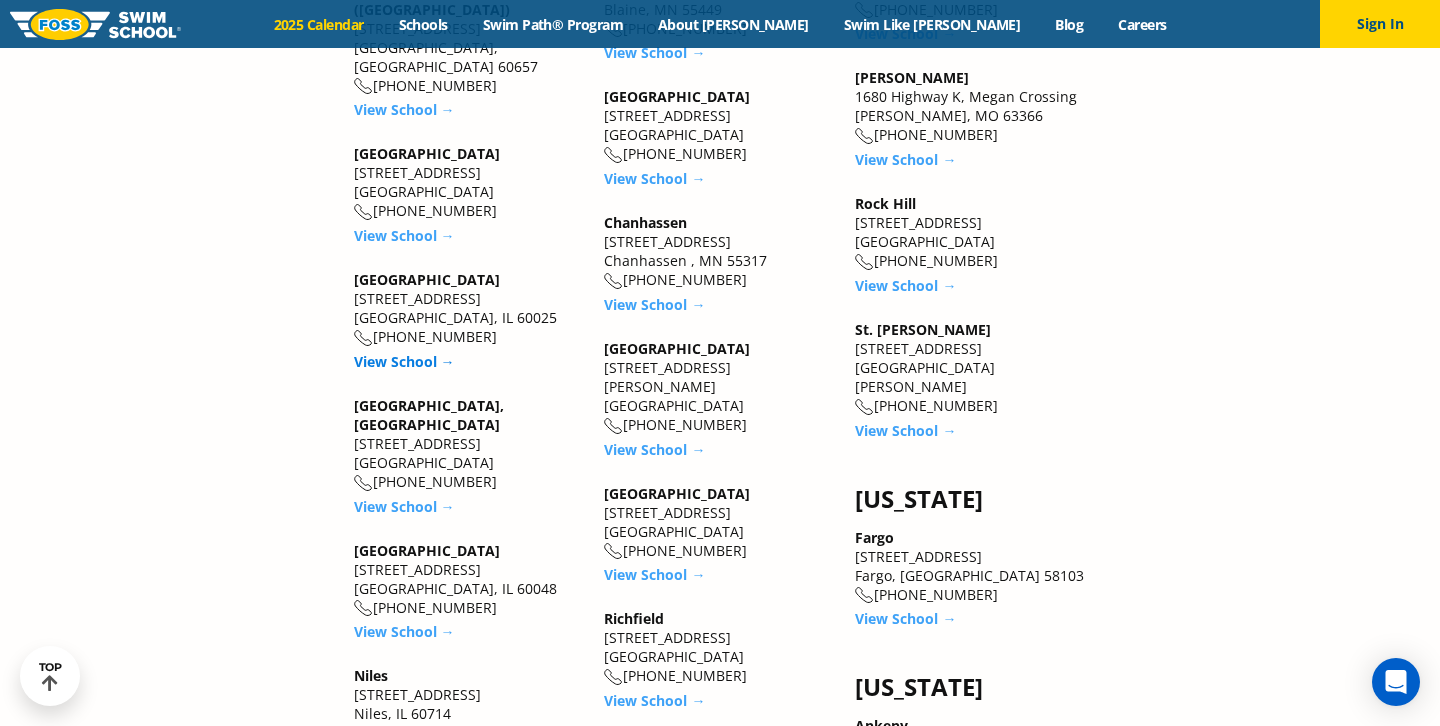 click on "View School →" at bounding box center (404, 361) 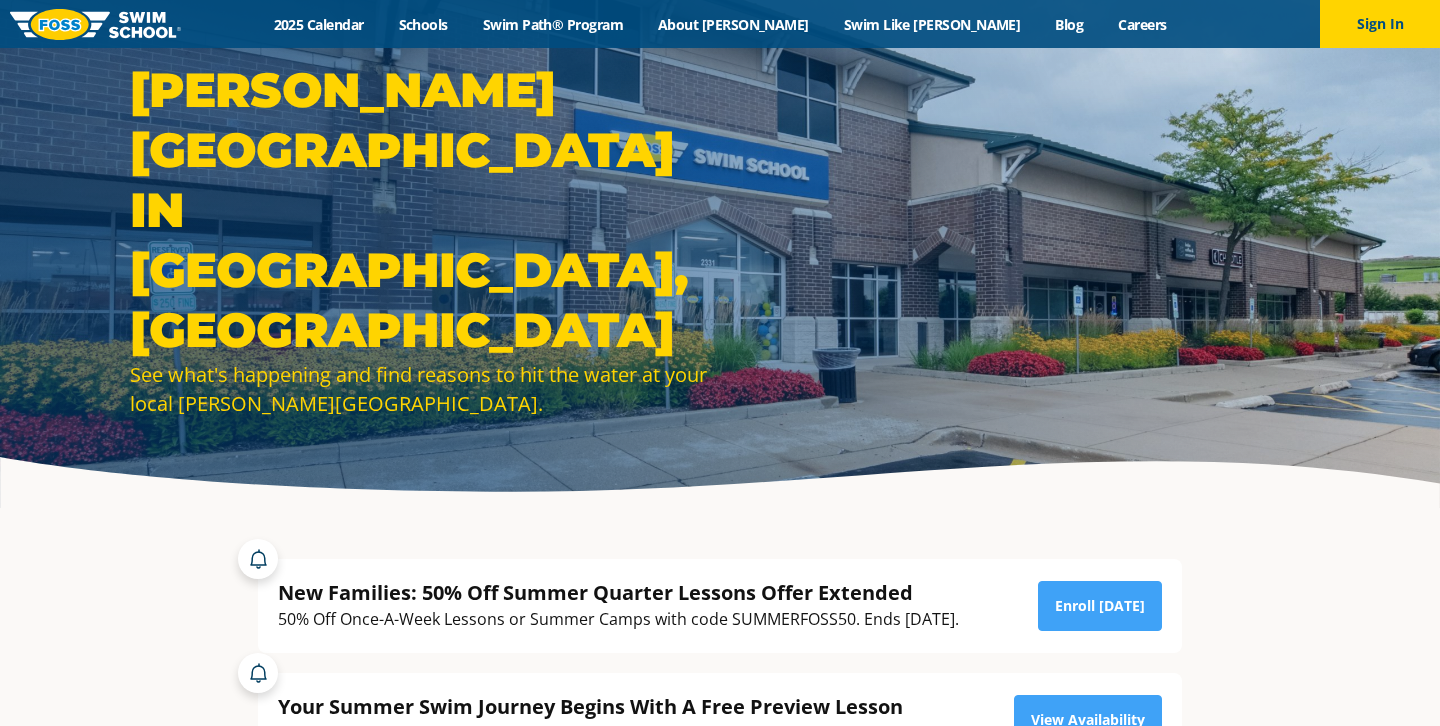 scroll, scrollTop: 0, scrollLeft: 0, axis: both 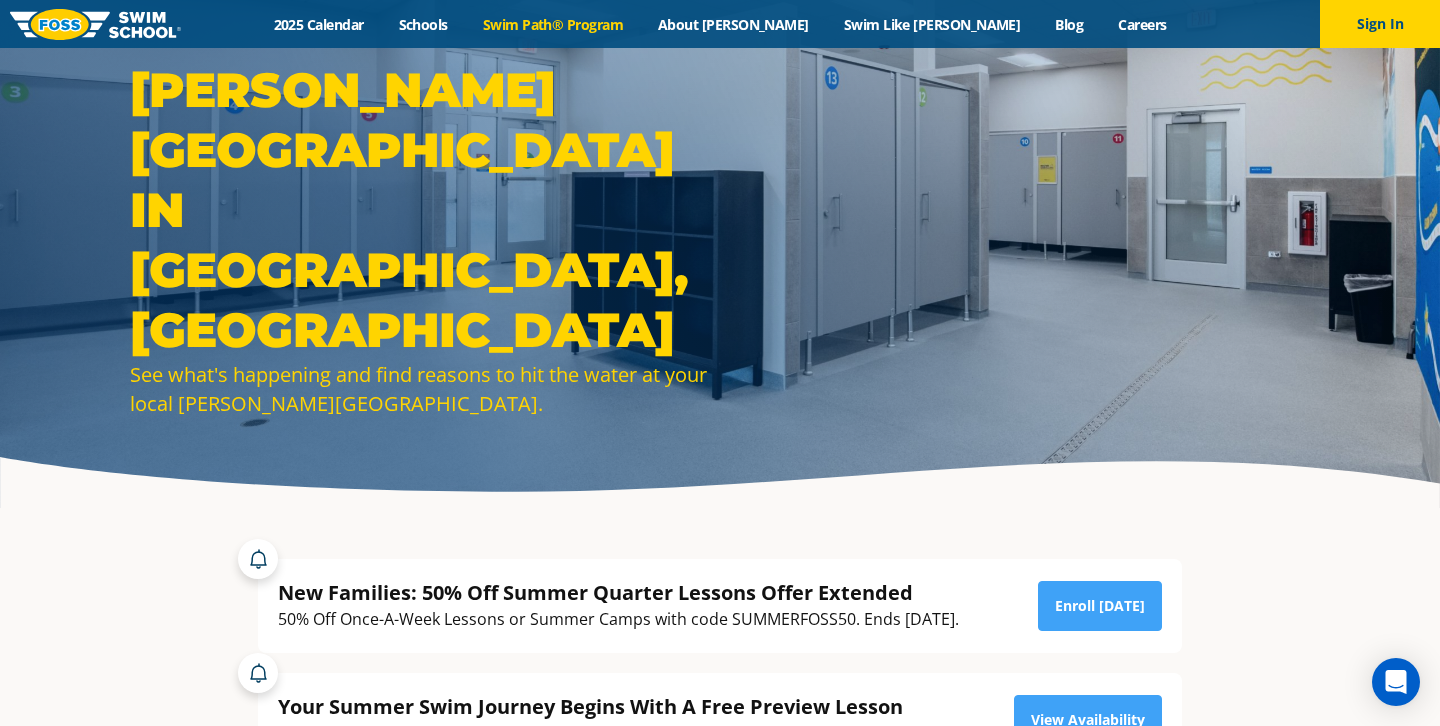 click on "Swim Path® Program" at bounding box center (552, 24) 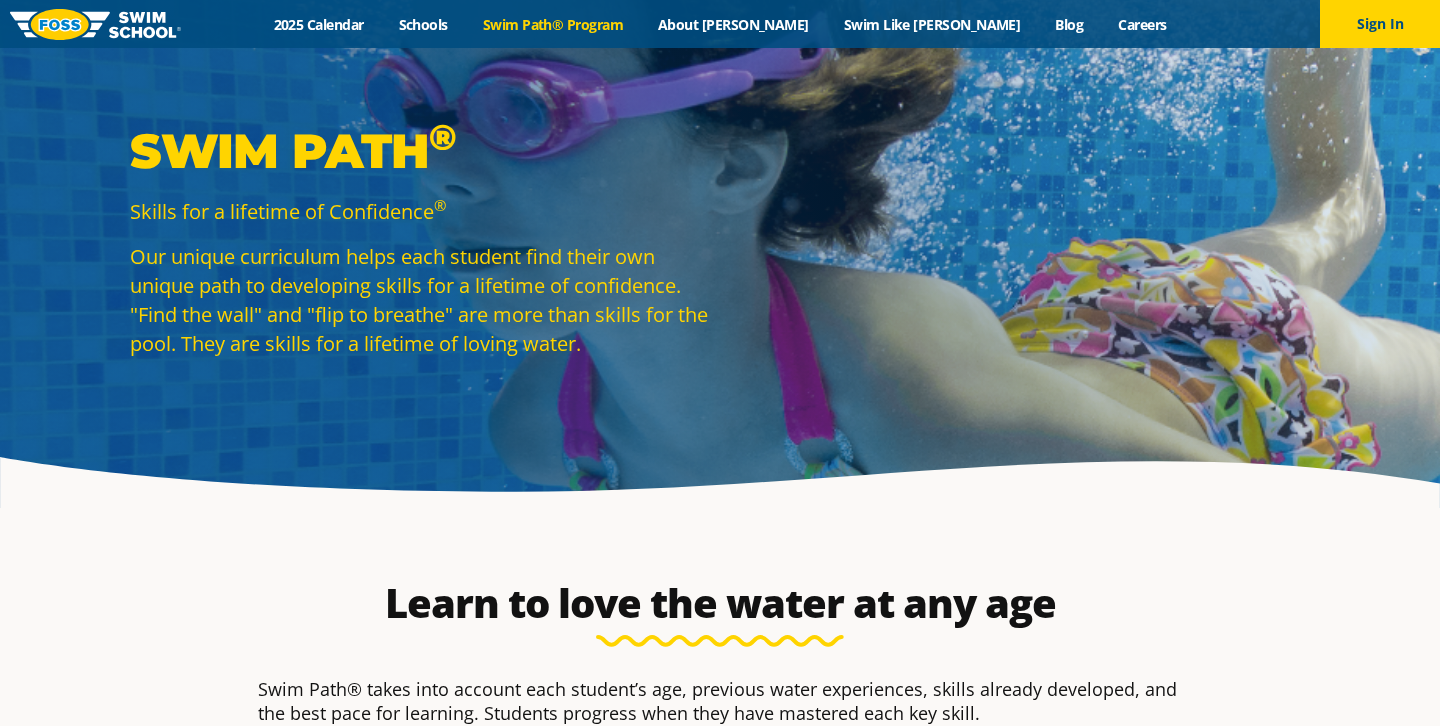 scroll, scrollTop: 0, scrollLeft: 0, axis: both 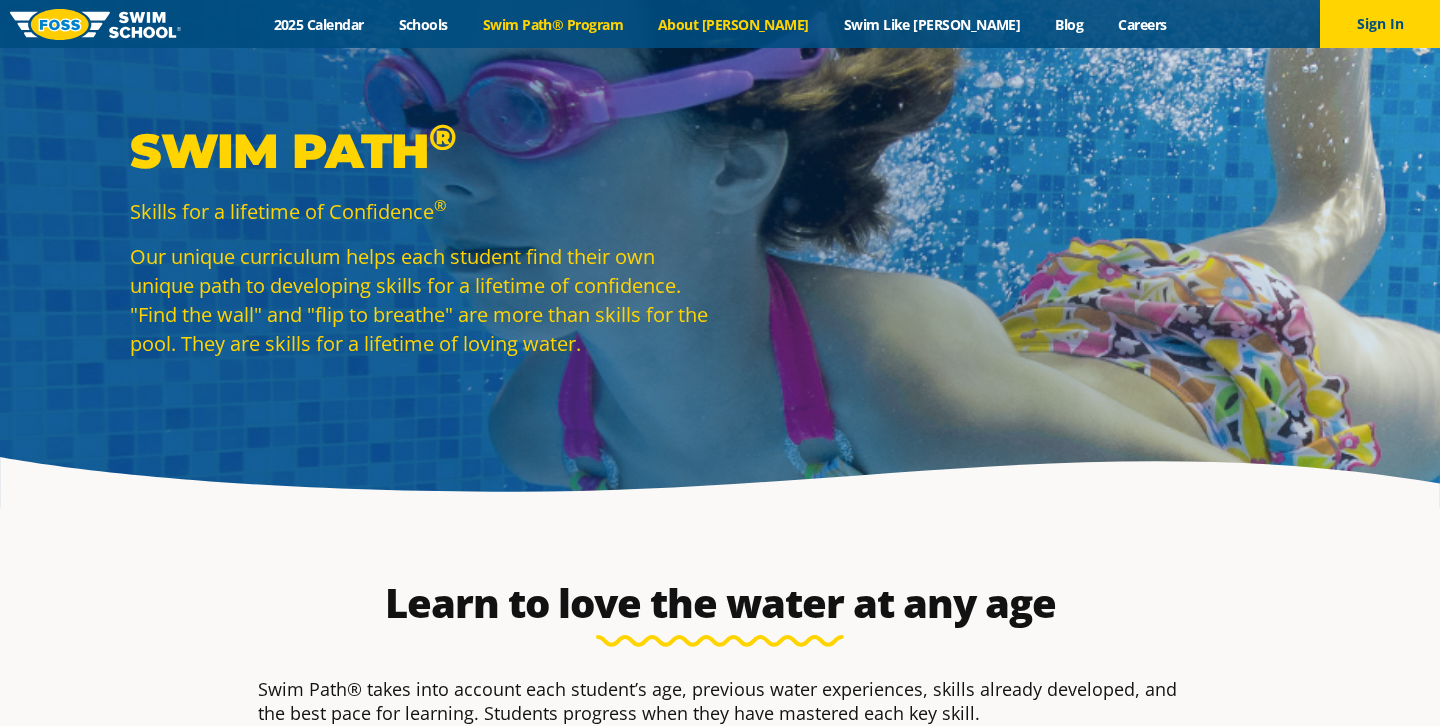 click on "About [PERSON_NAME]" at bounding box center [734, 24] 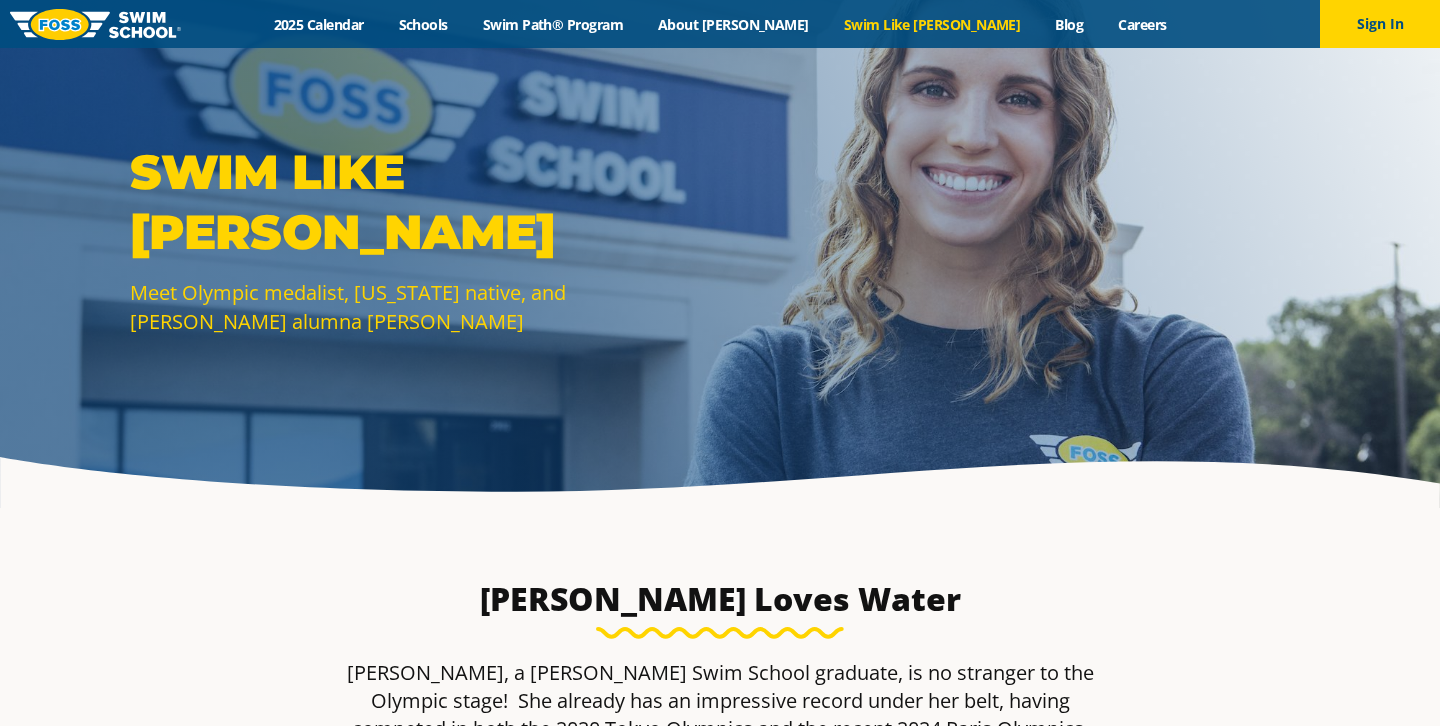 scroll, scrollTop: 0, scrollLeft: 0, axis: both 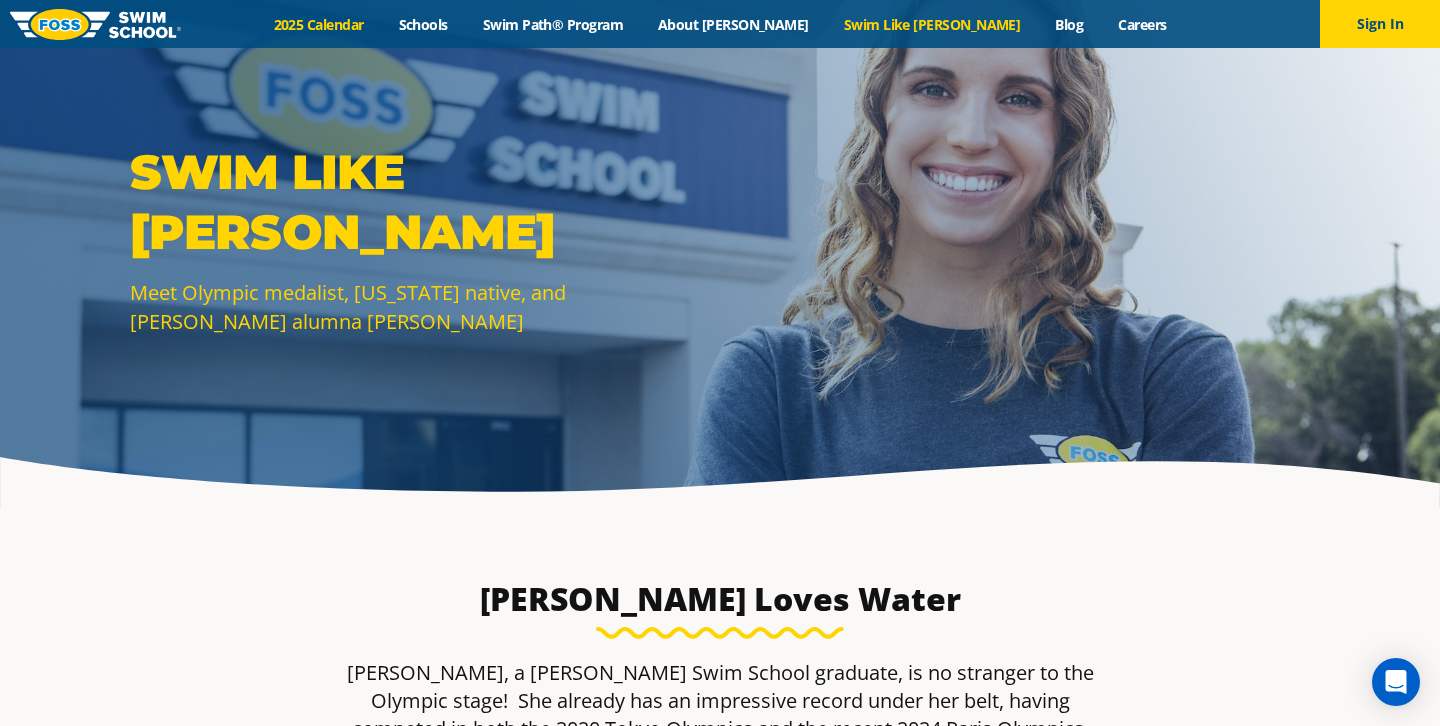 click on "2025 Calendar" at bounding box center [318, 24] 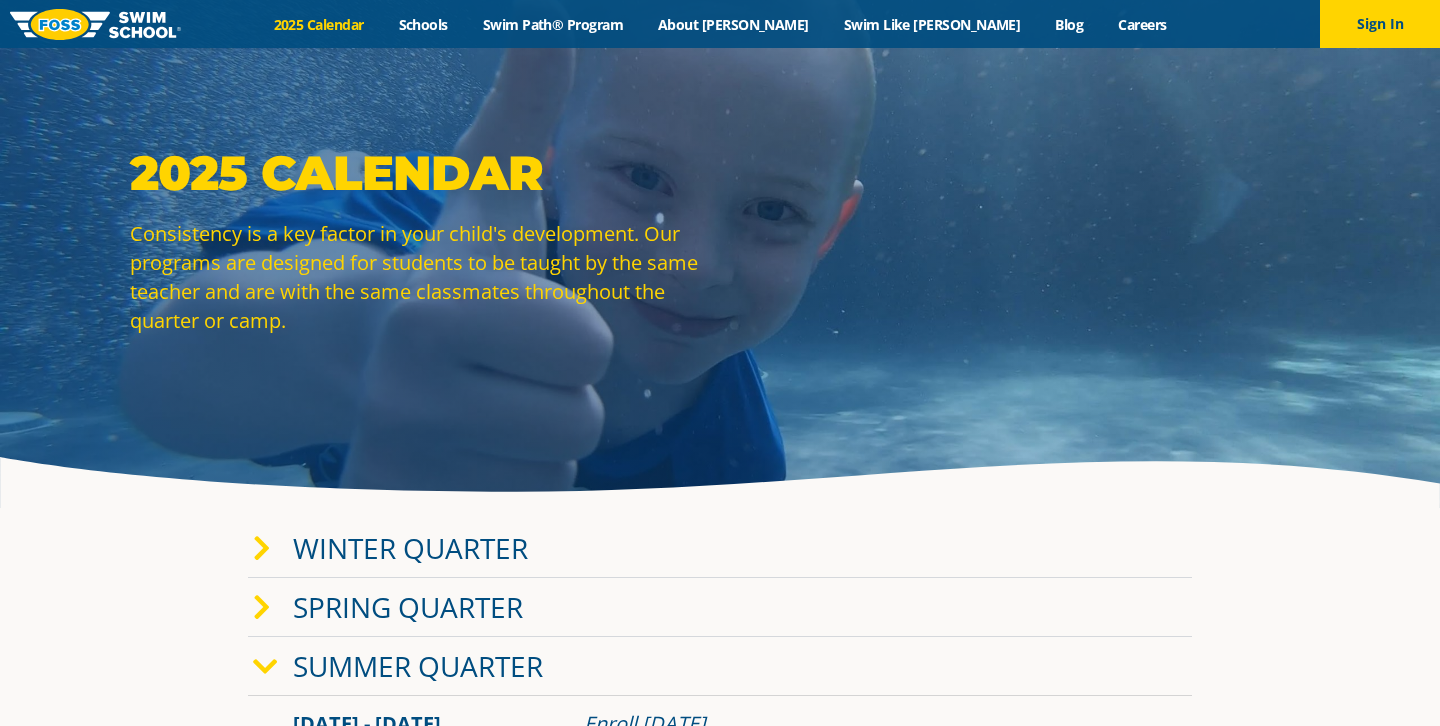 scroll, scrollTop: 0, scrollLeft: 0, axis: both 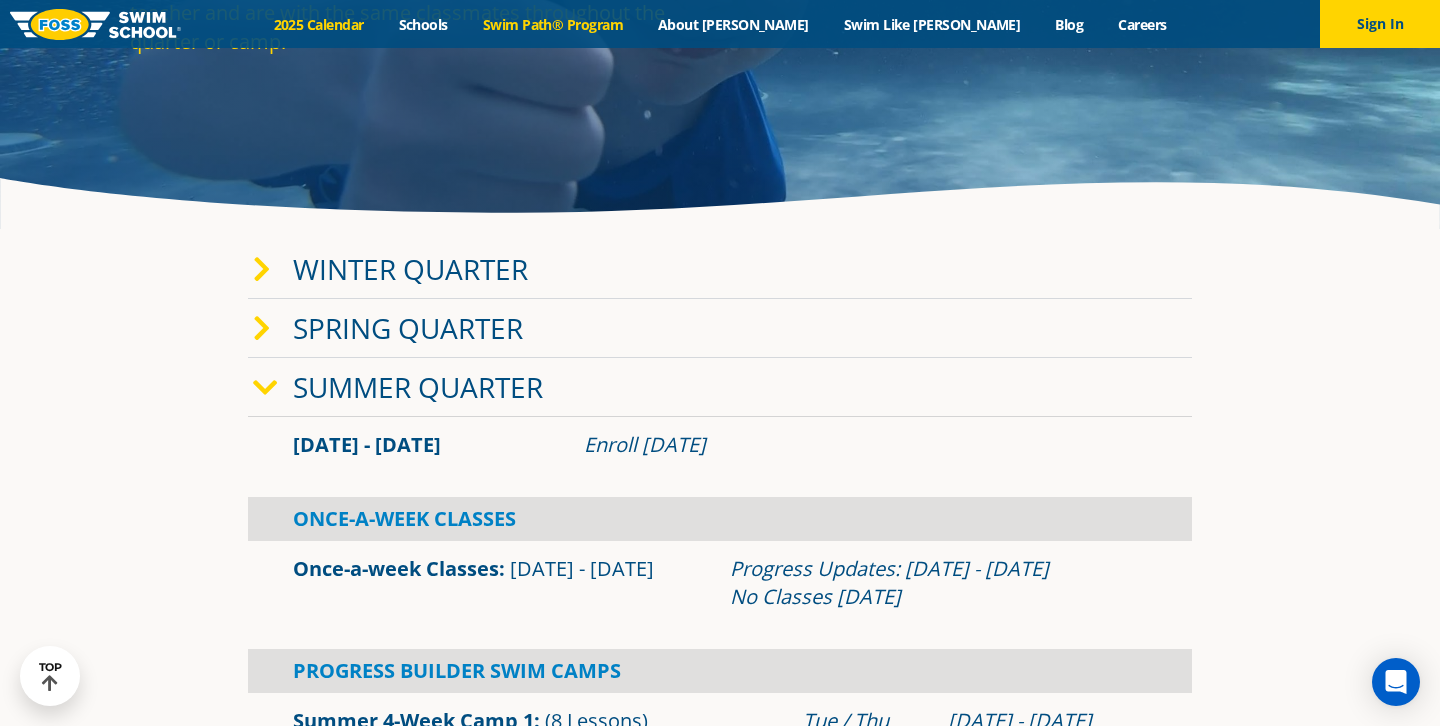 click on "Swim Path® Program" at bounding box center (552, 24) 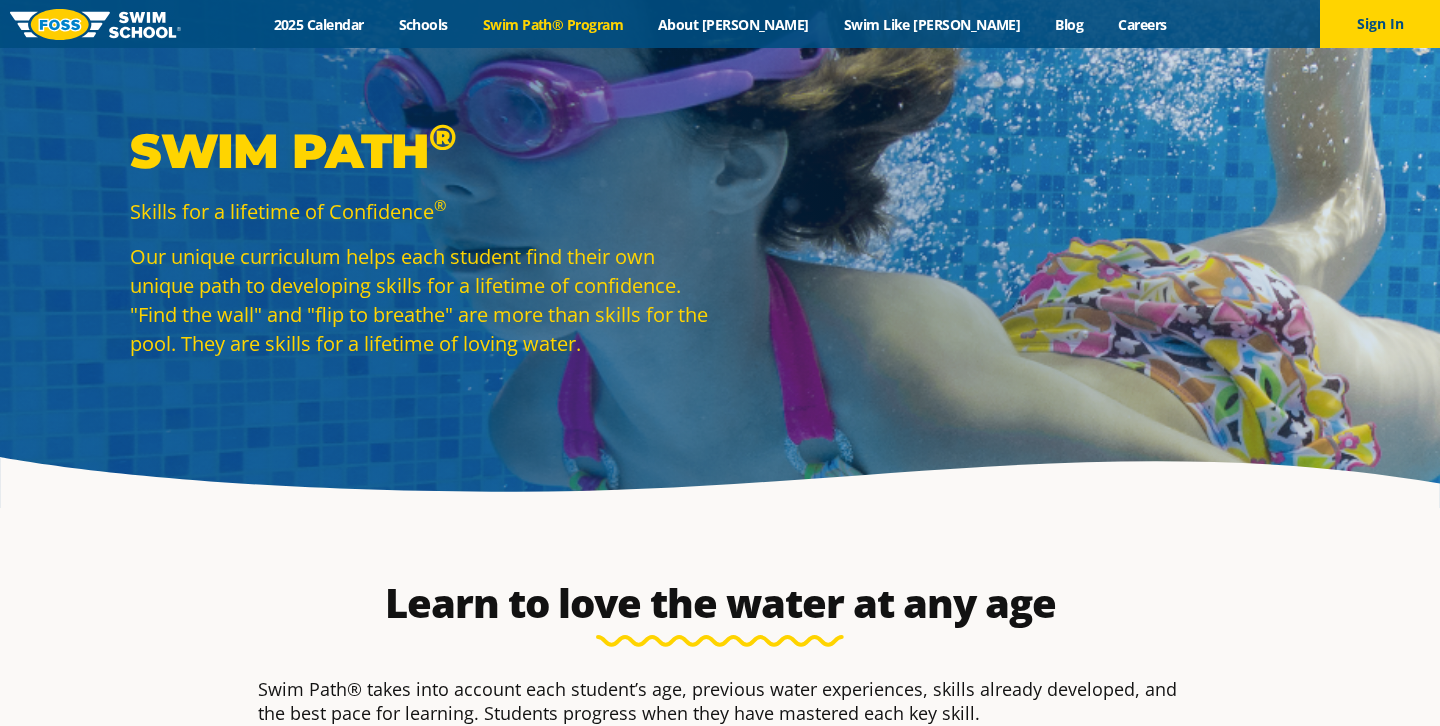 scroll, scrollTop: 0, scrollLeft: 0, axis: both 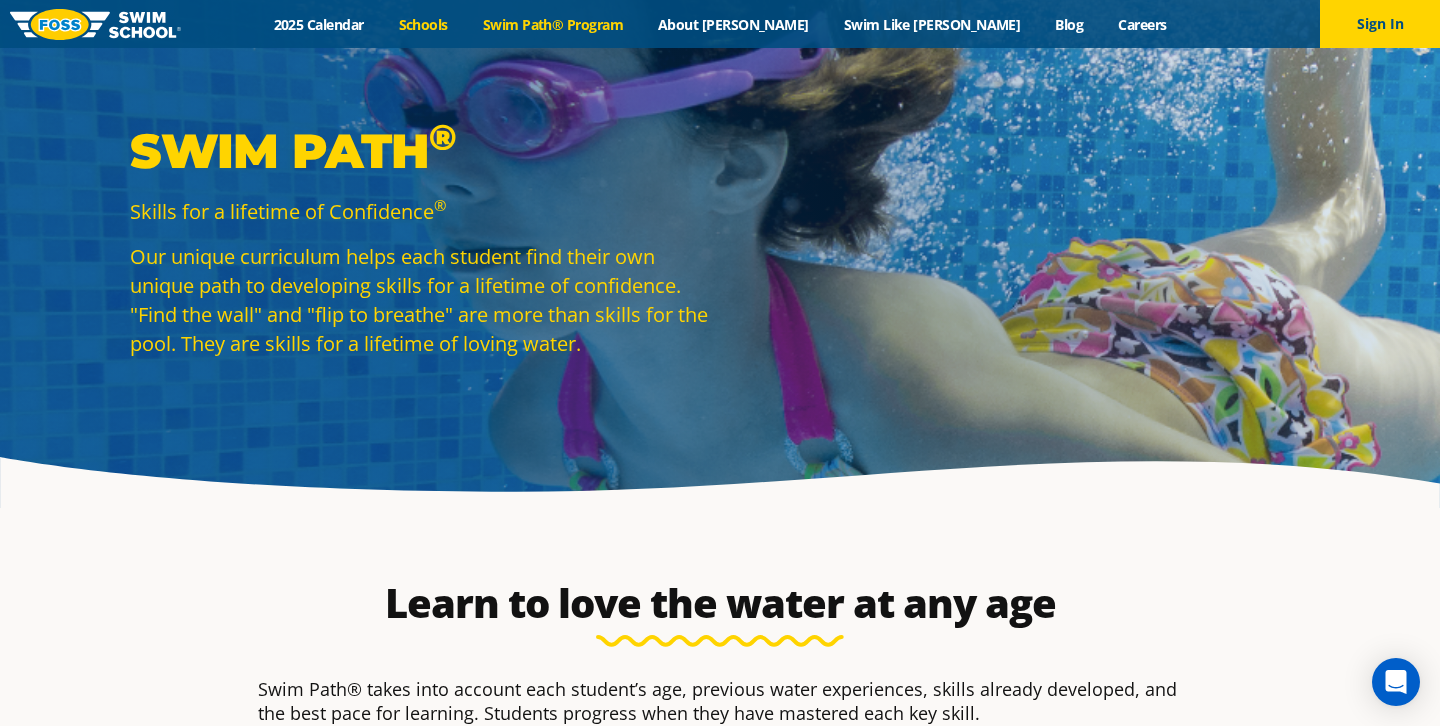 click on "Schools" at bounding box center [423, 24] 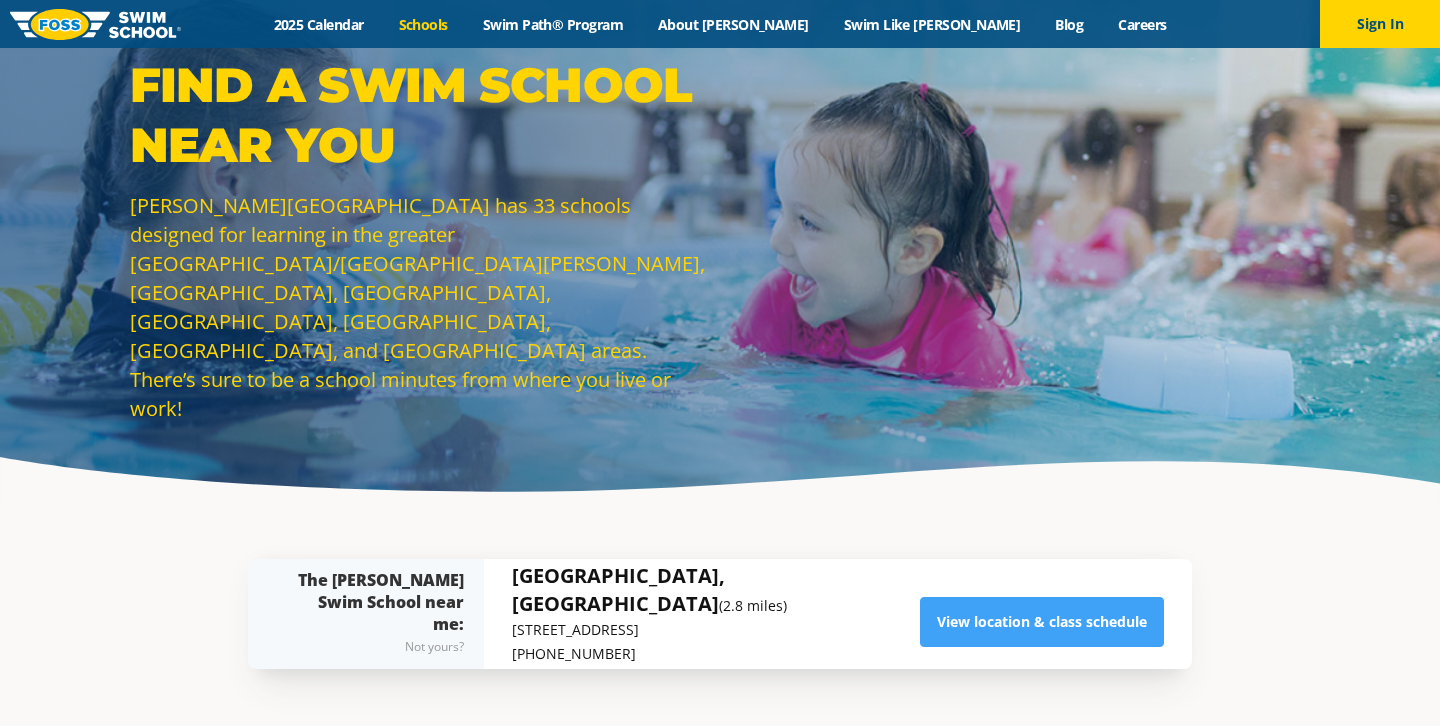 scroll, scrollTop: 0, scrollLeft: 0, axis: both 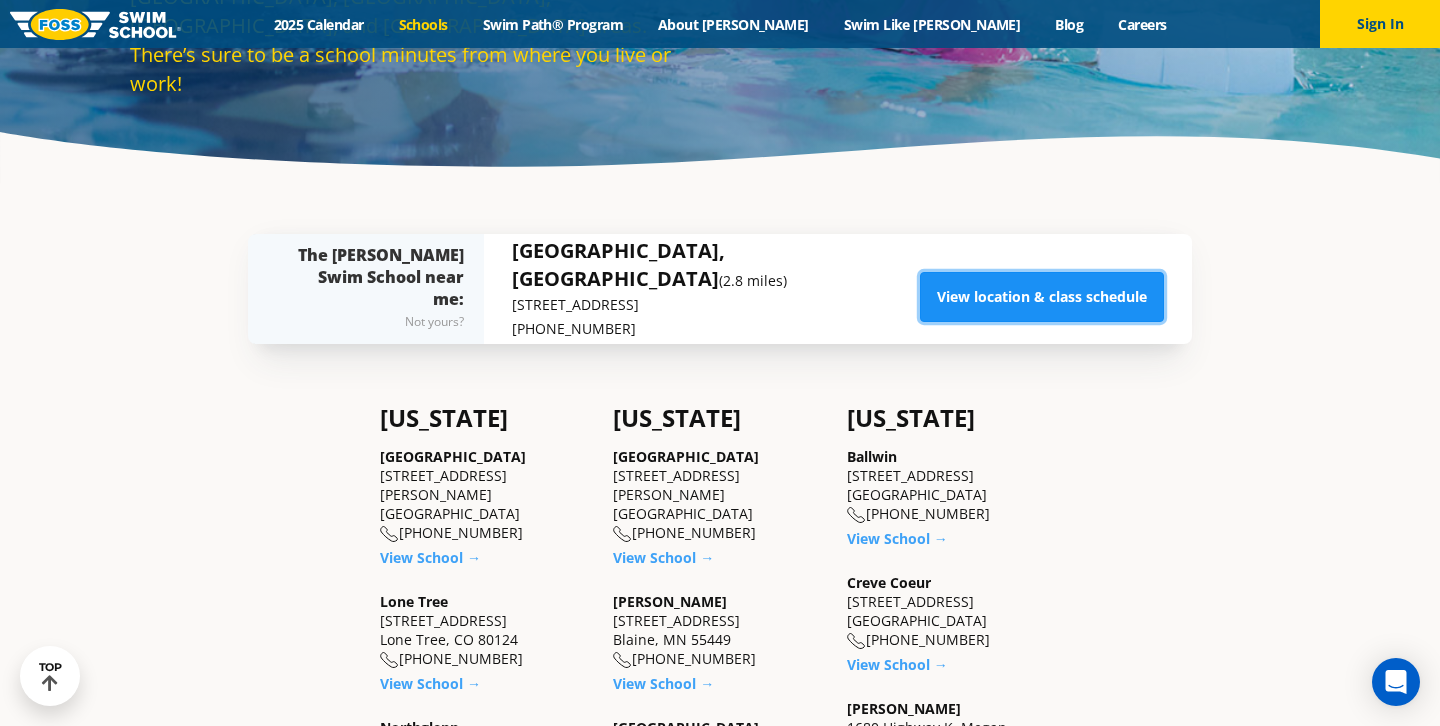 click on "View location & class schedule" at bounding box center [1042, 297] 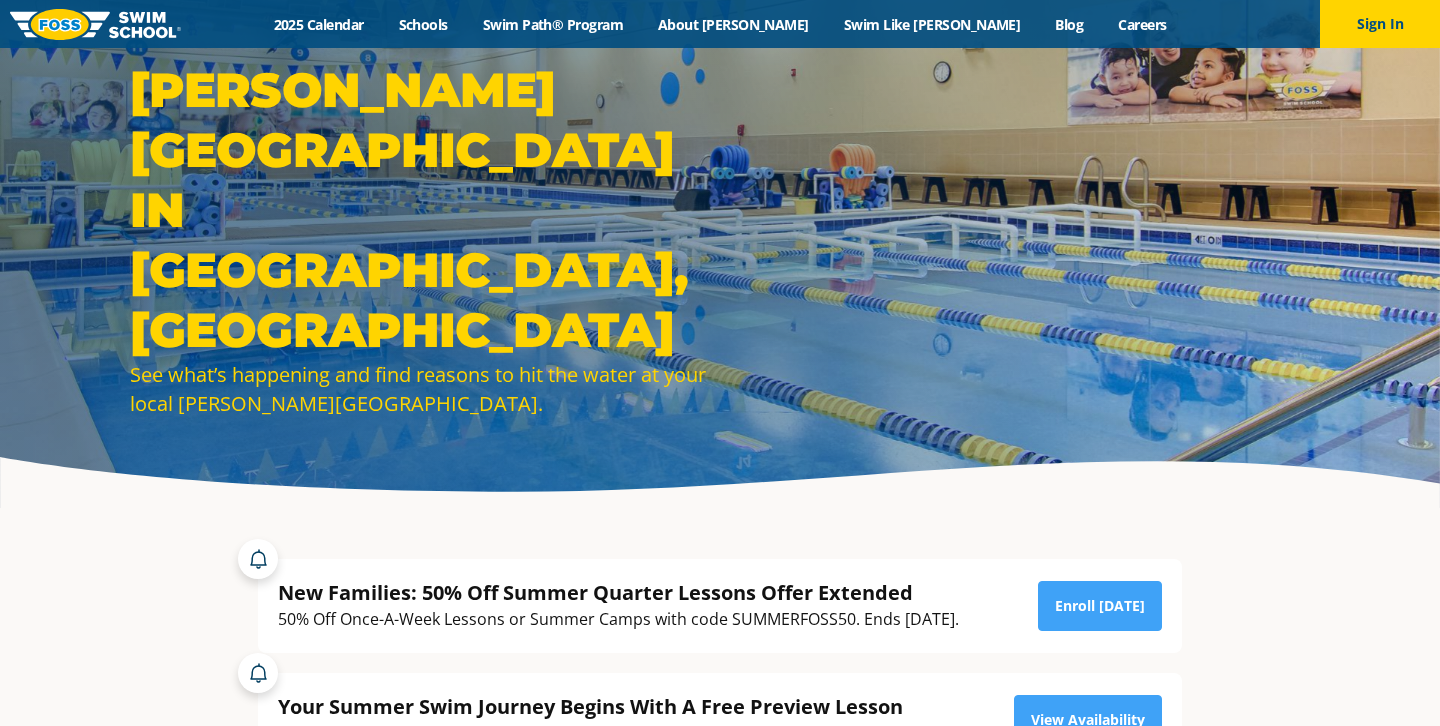scroll, scrollTop: 15, scrollLeft: 0, axis: vertical 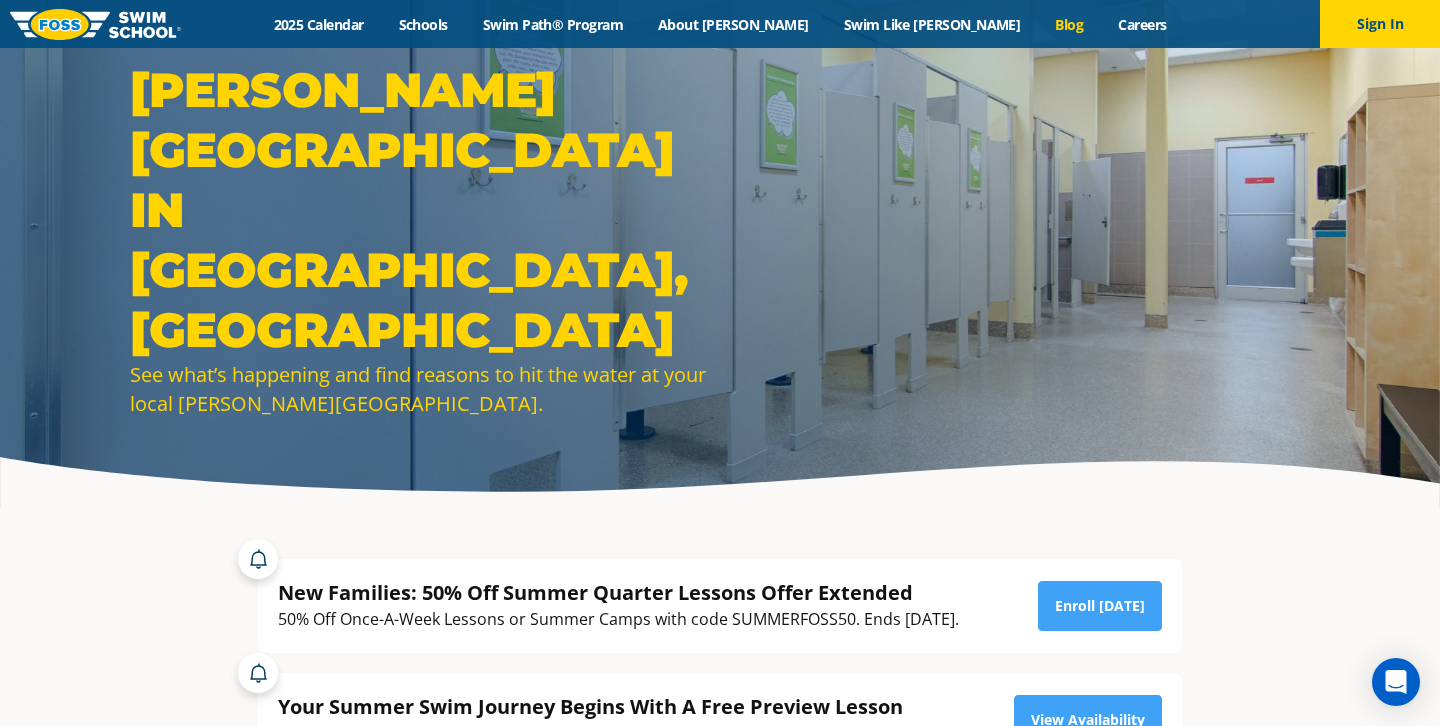 click on "Blog" at bounding box center (1069, 24) 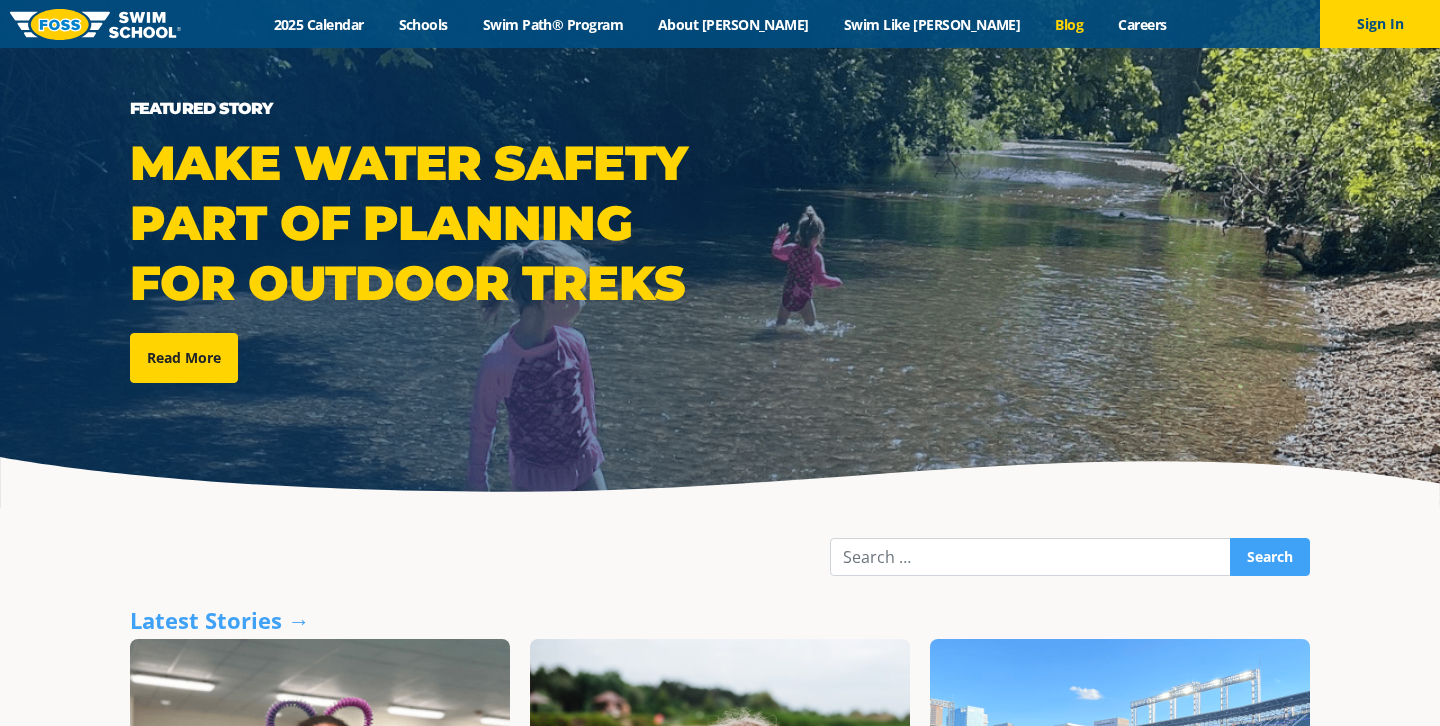 scroll, scrollTop: 0, scrollLeft: 0, axis: both 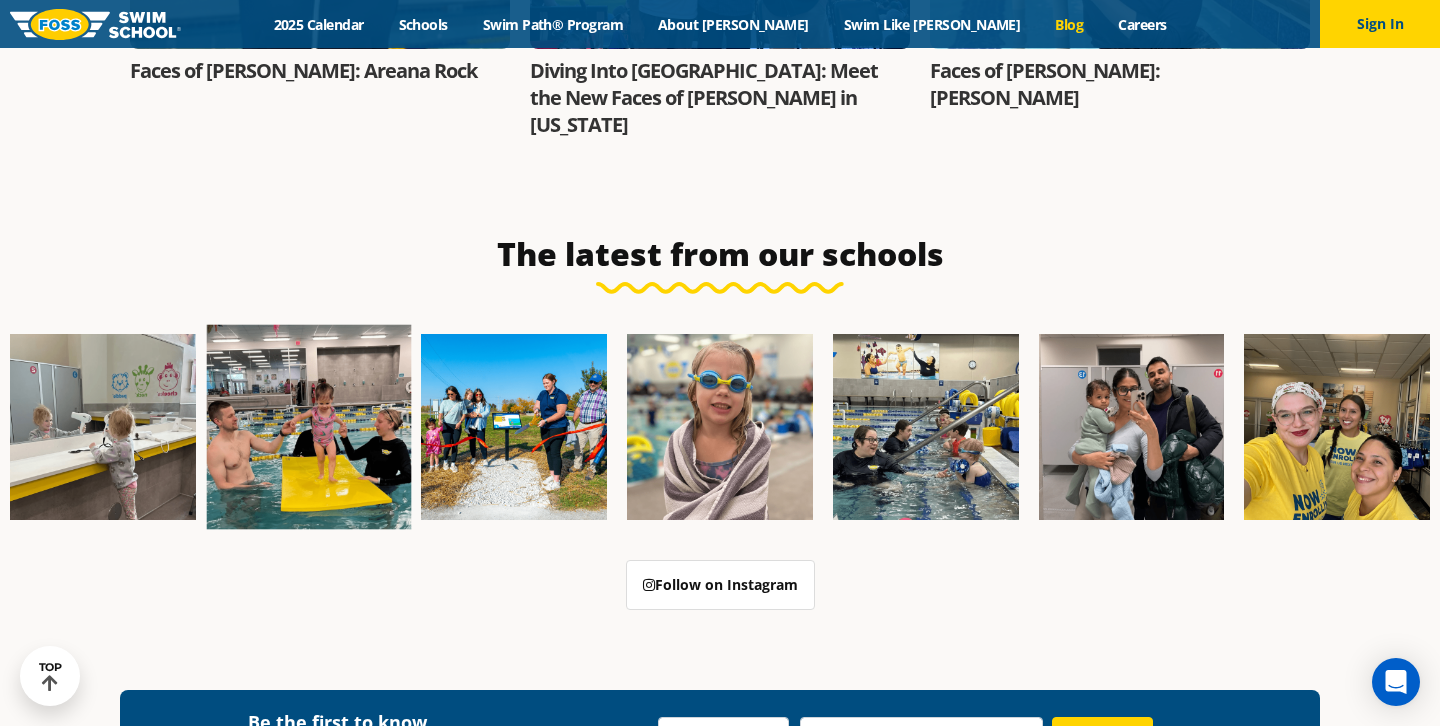 click 